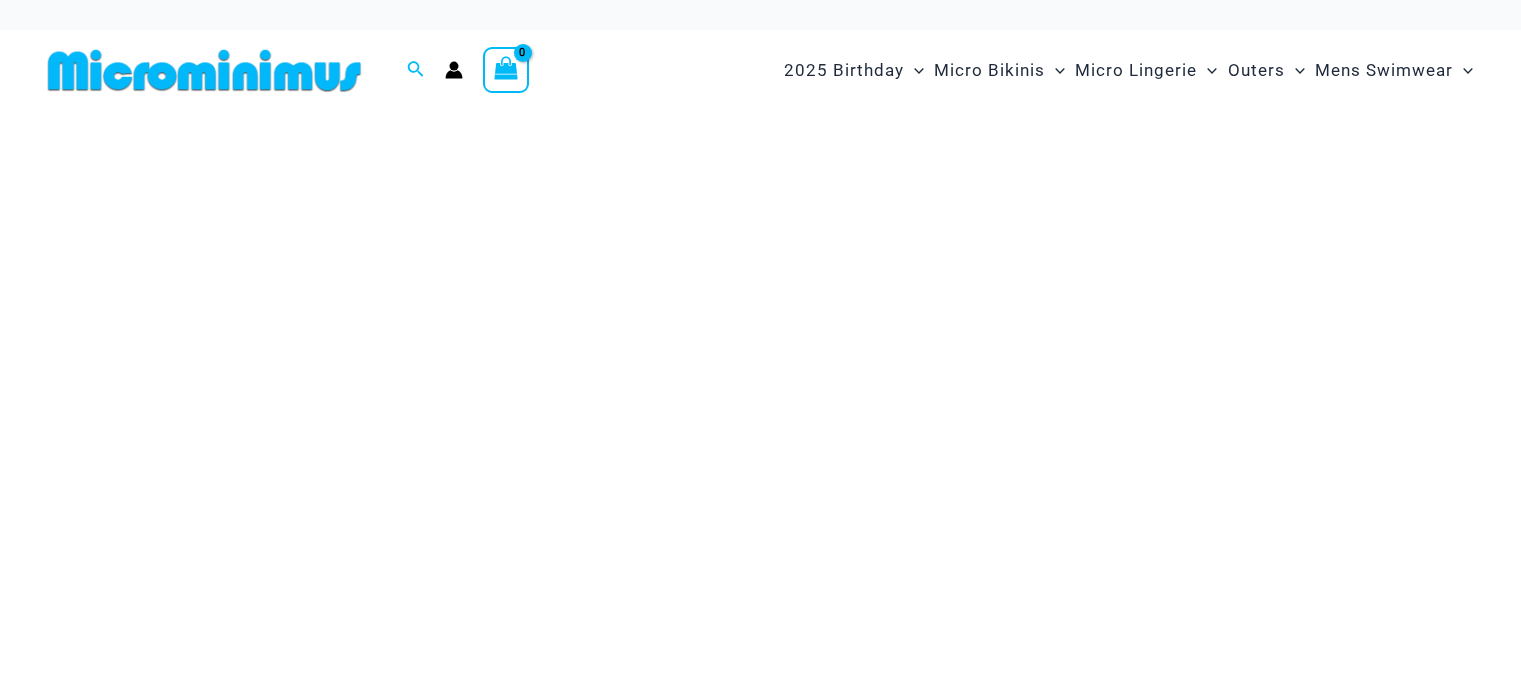 scroll, scrollTop: 0, scrollLeft: 0, axis: both 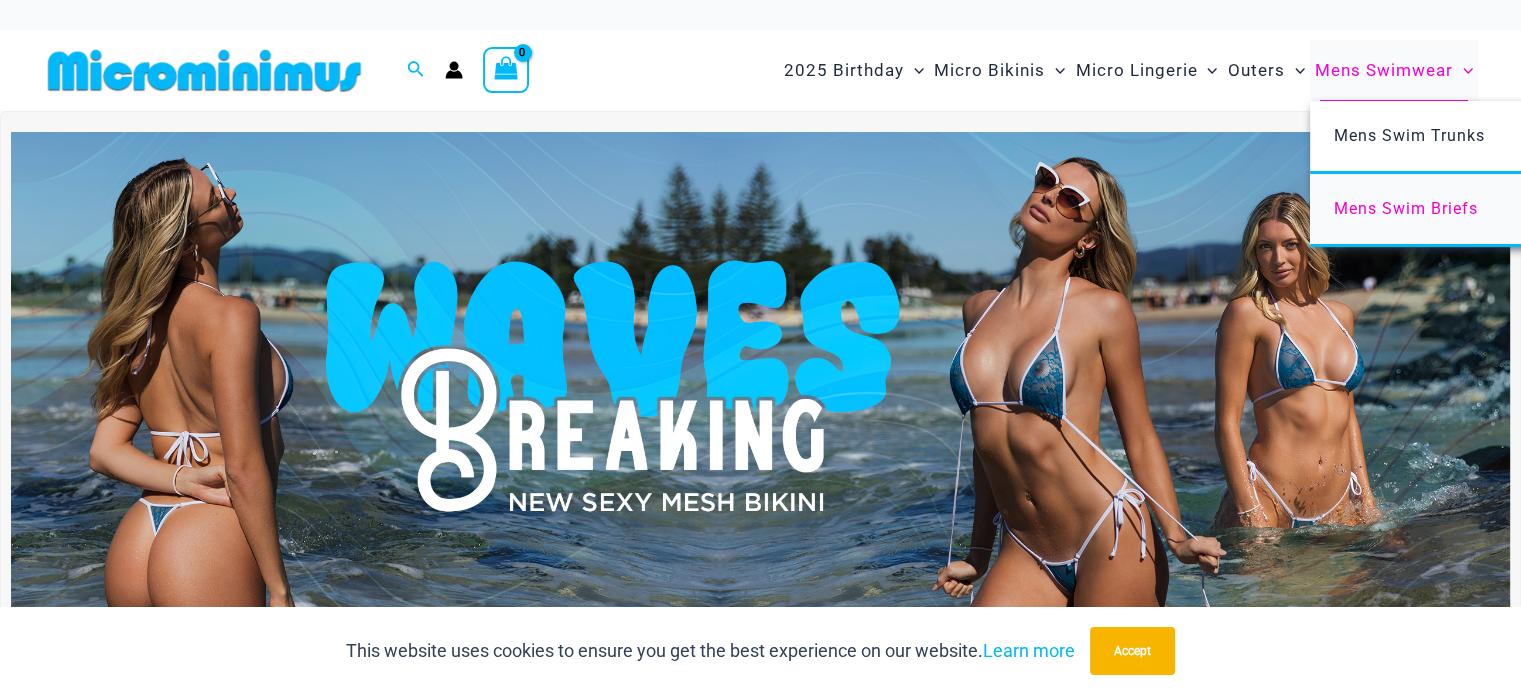 click on "Mens Swim Briefs" at bounding box center (1406, 208) 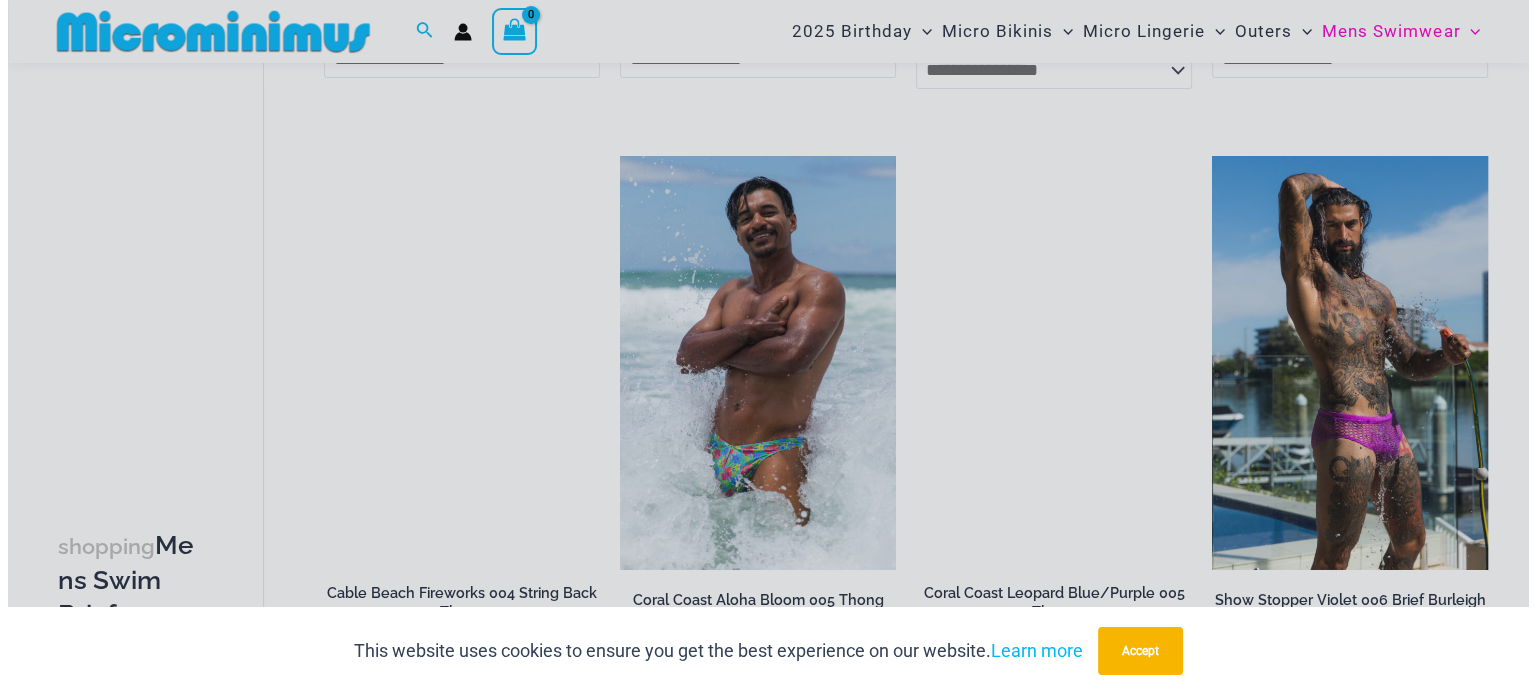 scroll, scrollTop: 688, scrollLeft: 0, axis: vertical 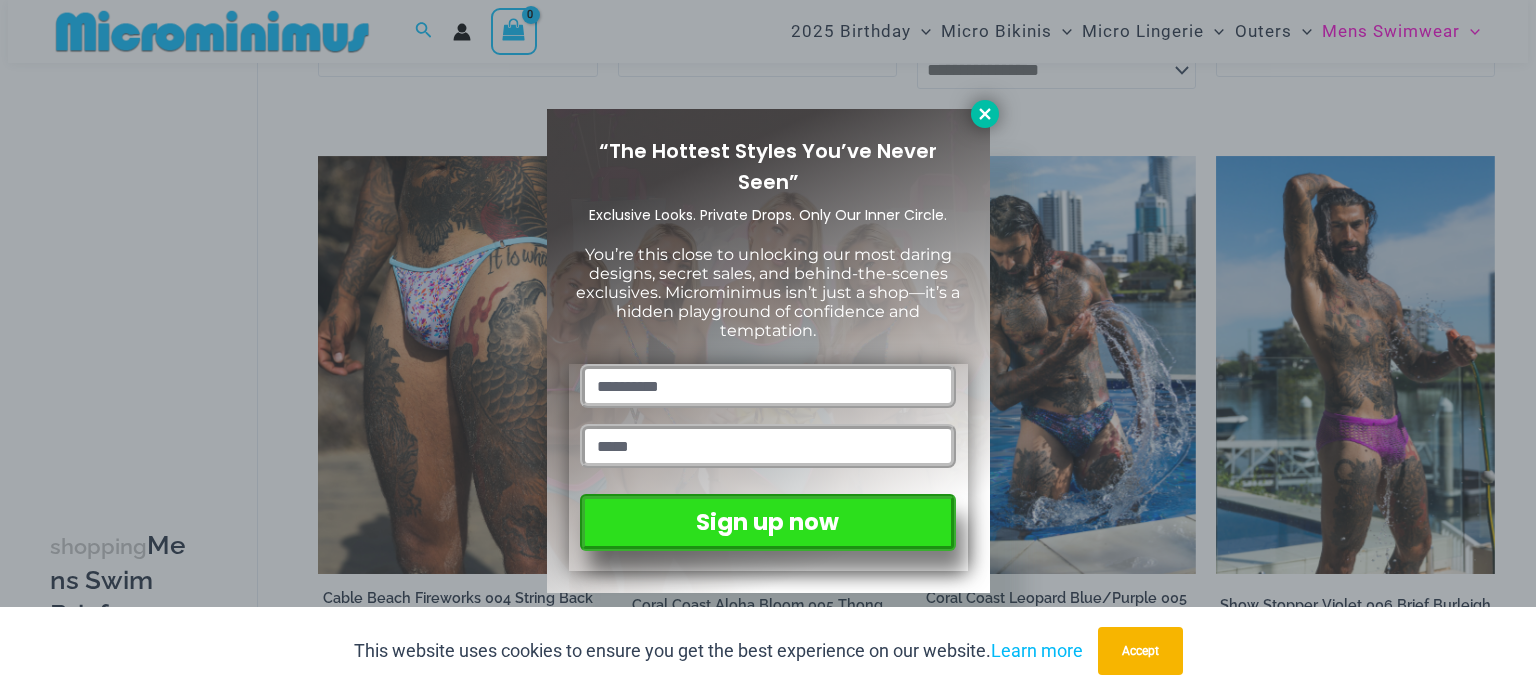 click 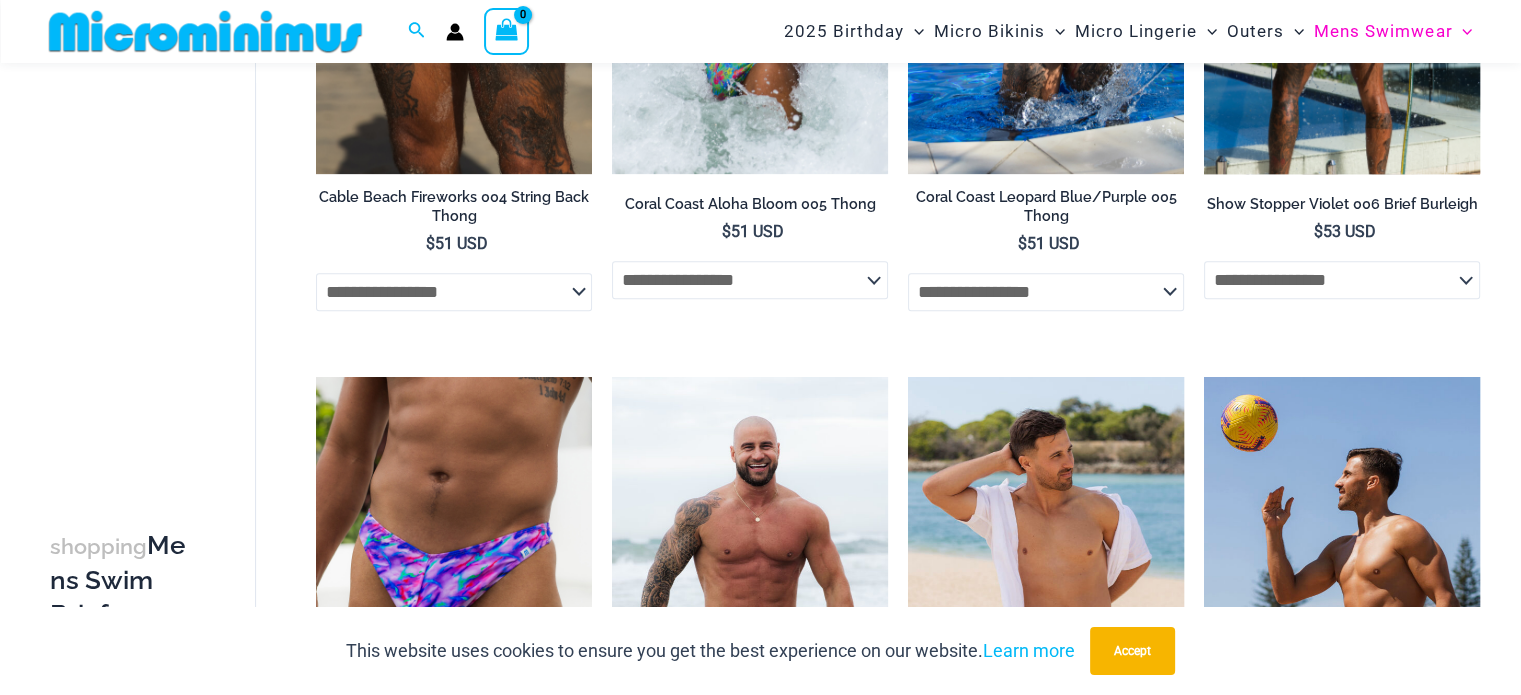 scroll, scrollTop: 883, scrollLeft: 0, axis: vertical 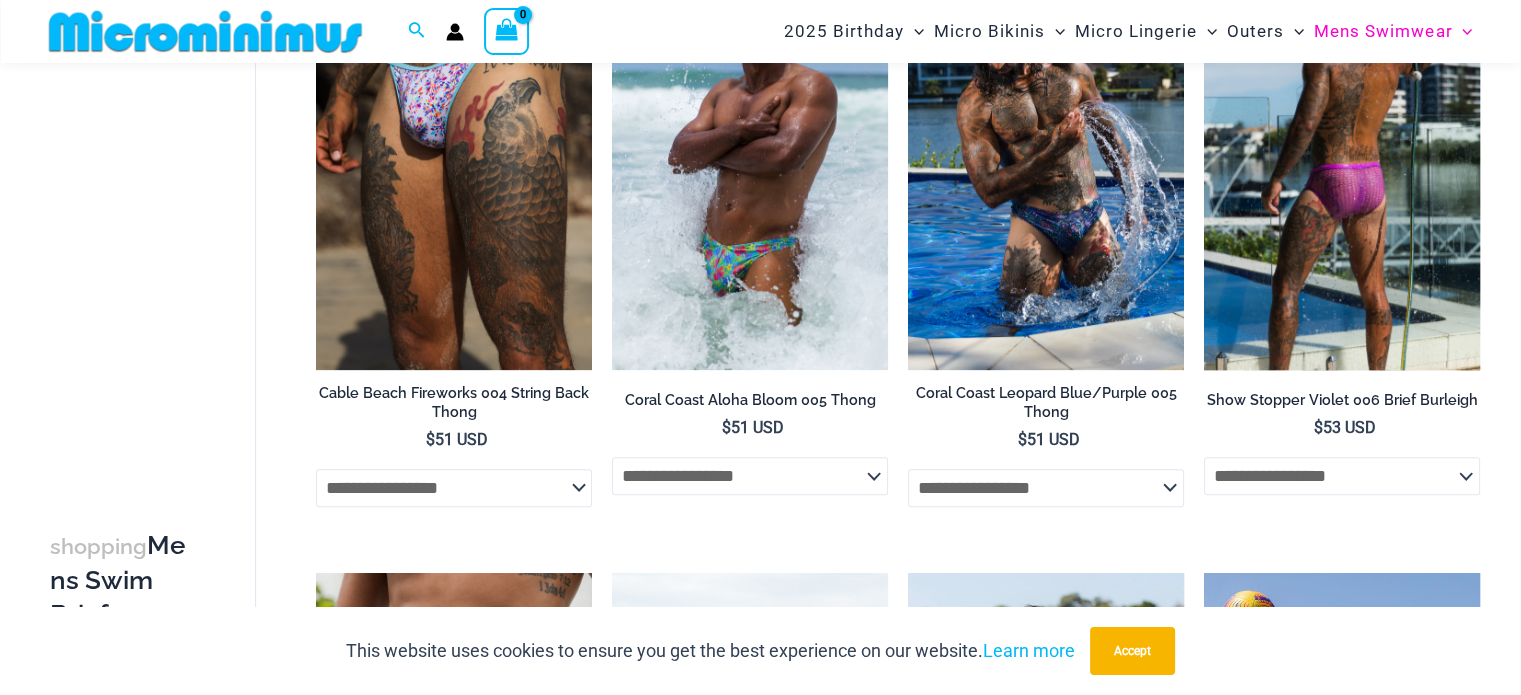 click at bounding box center [1342, 163] 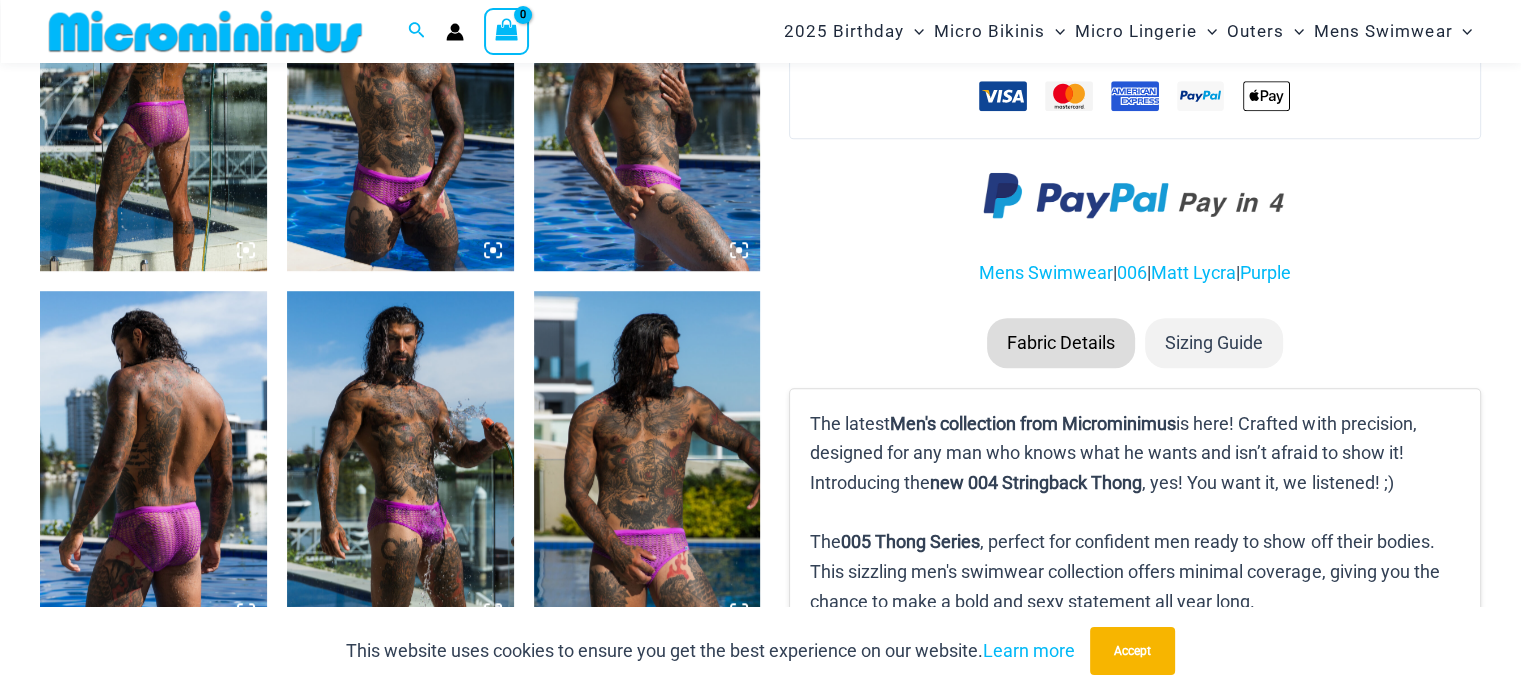 scroll, scrollTop: 1382, scrollLeft: 0, axis: vertical 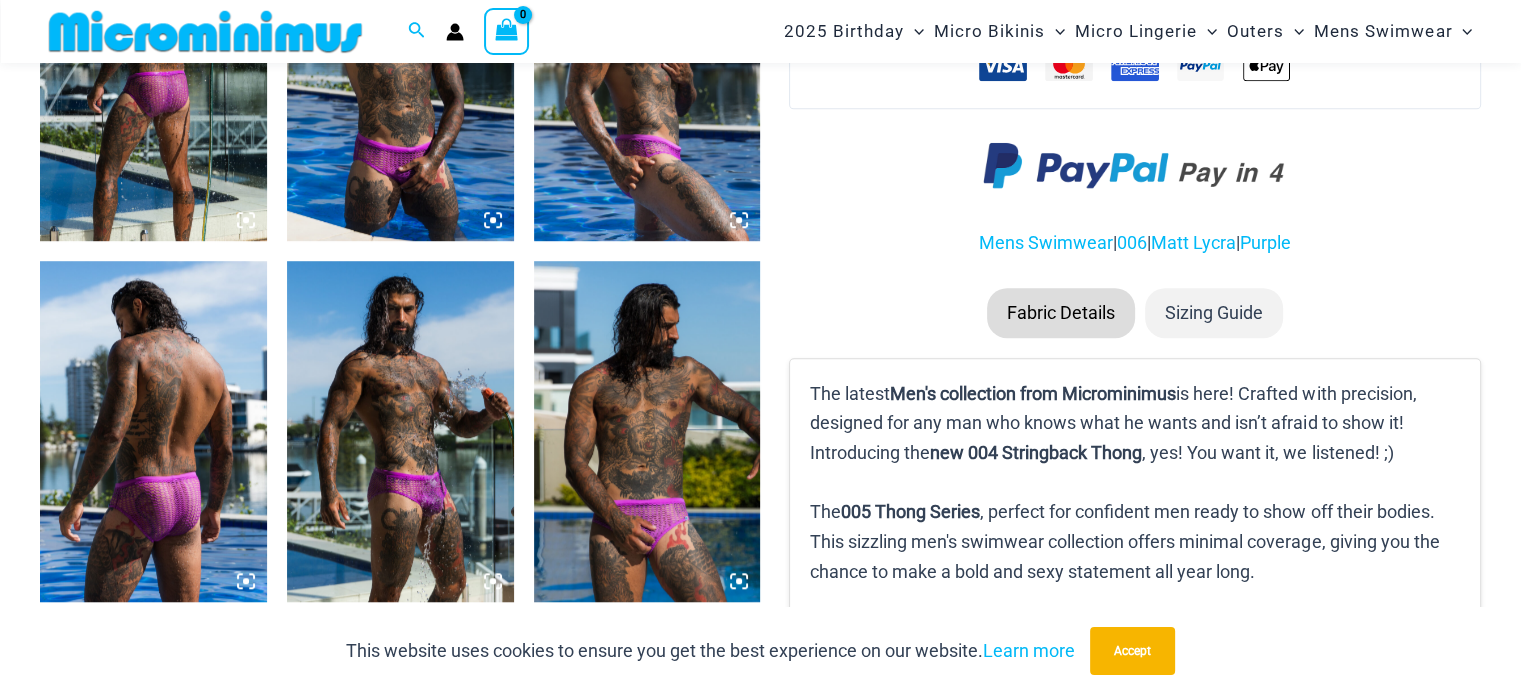 click at bounding box center (400, 431) 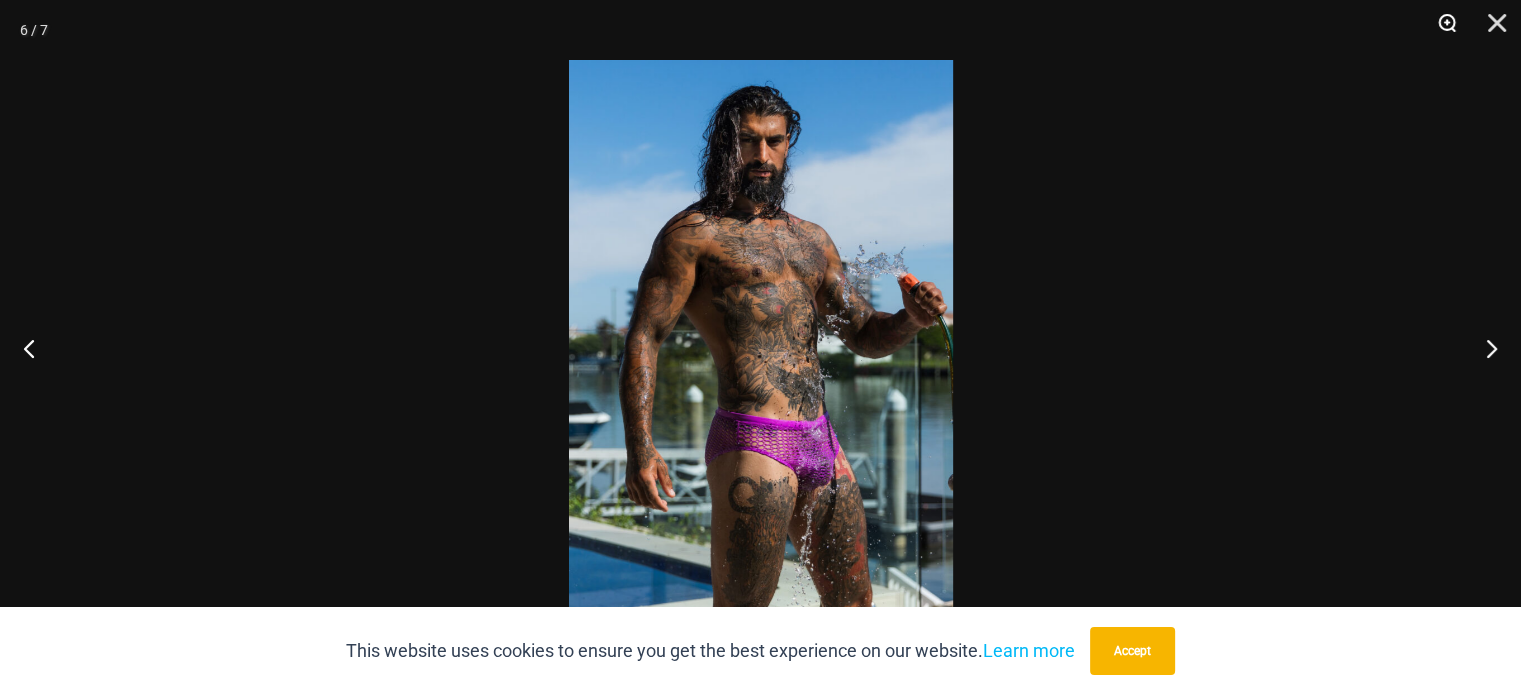 click at bounding box center [1440, 30] 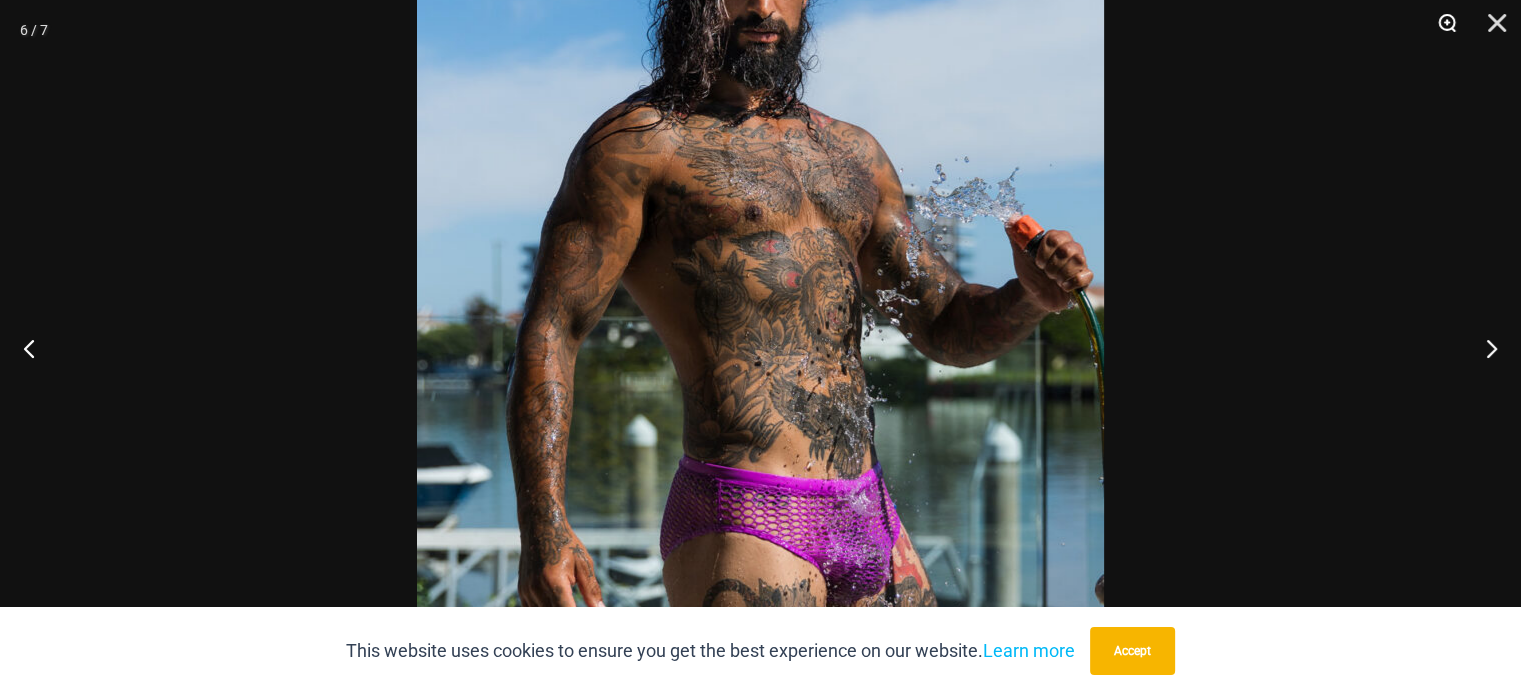 click at bounding box center (1440, 30) 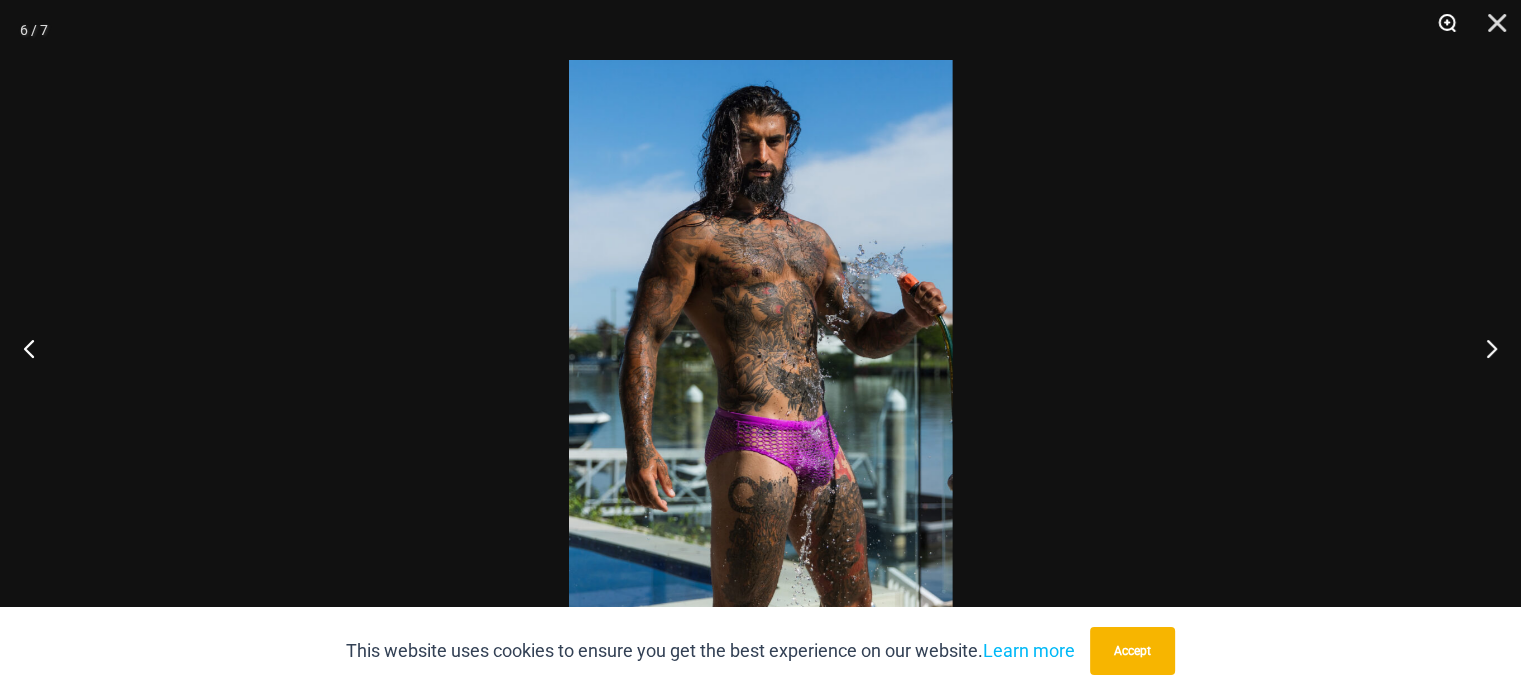 click at bounding box center (1440, 30) 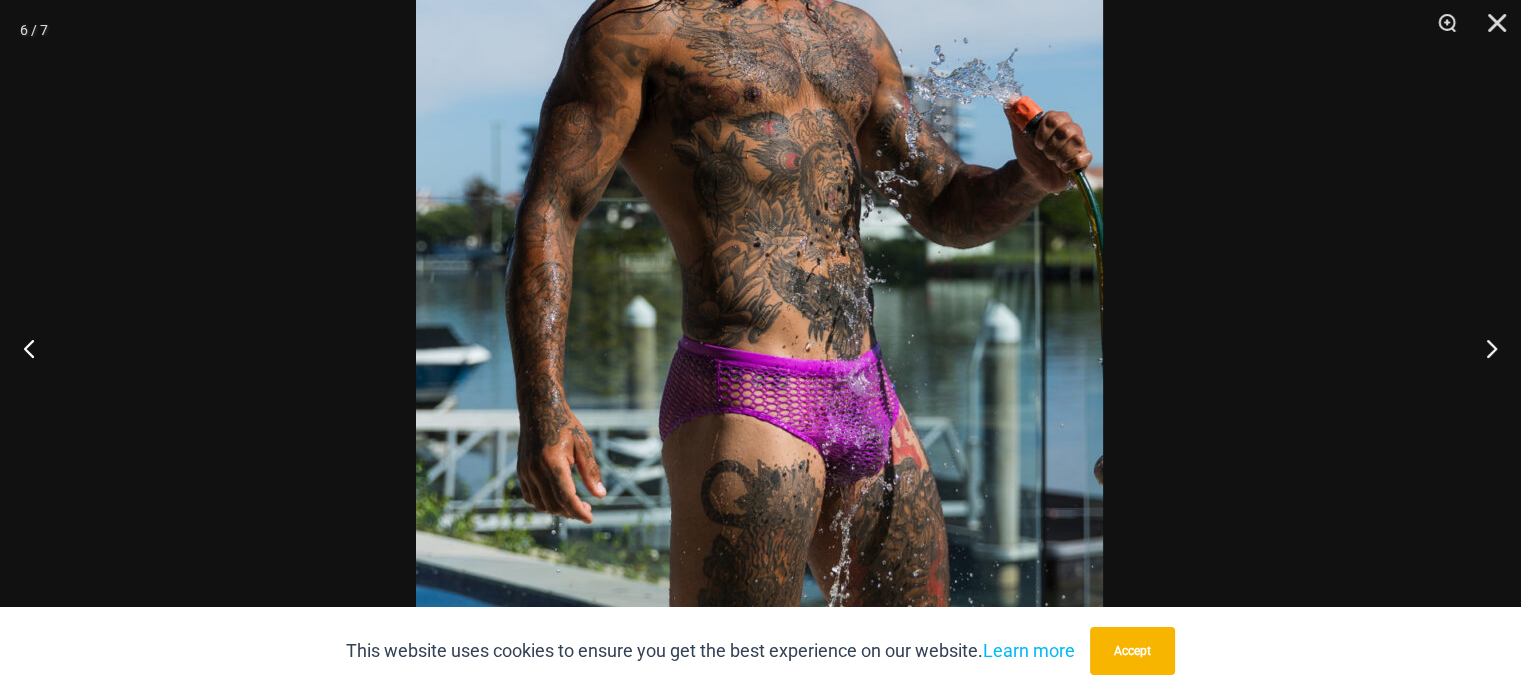 click at bounding box center (759, 229) 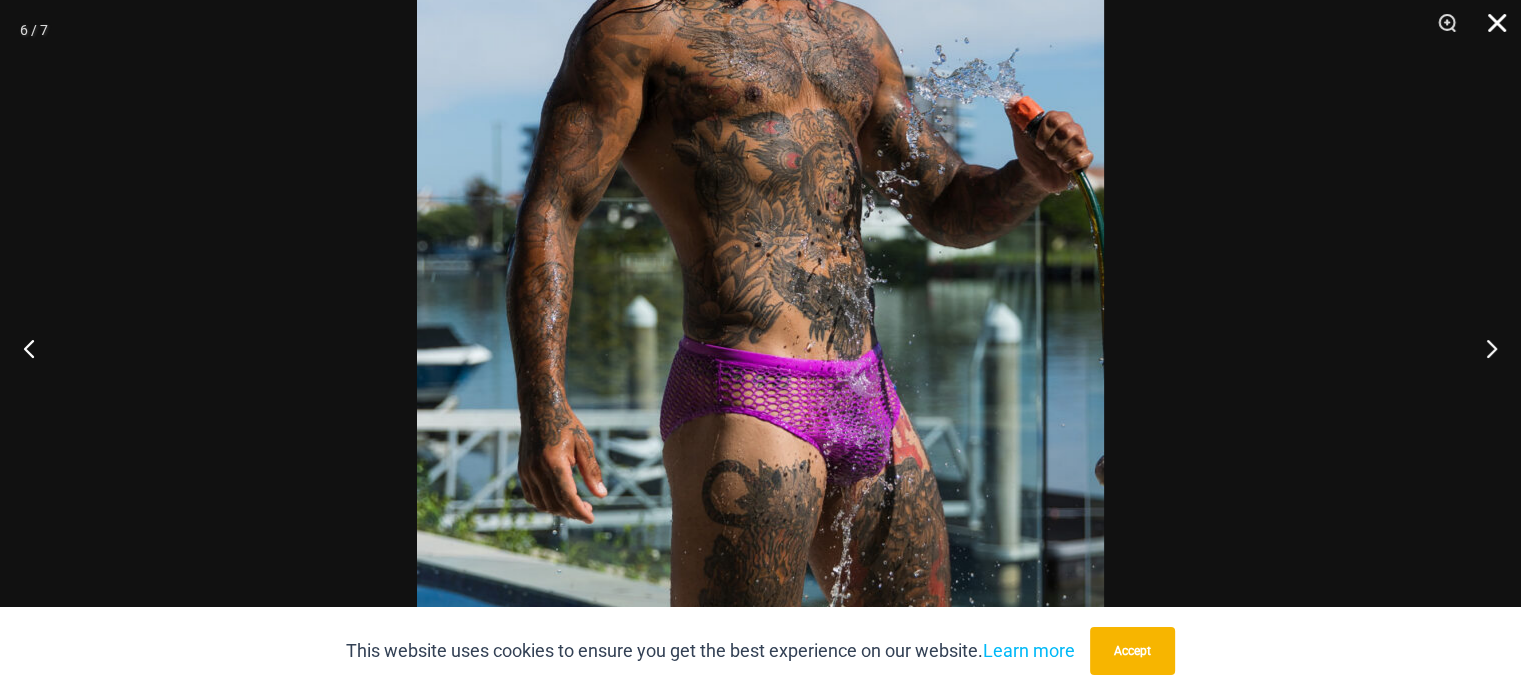 click at bounding box center [1490, 30] 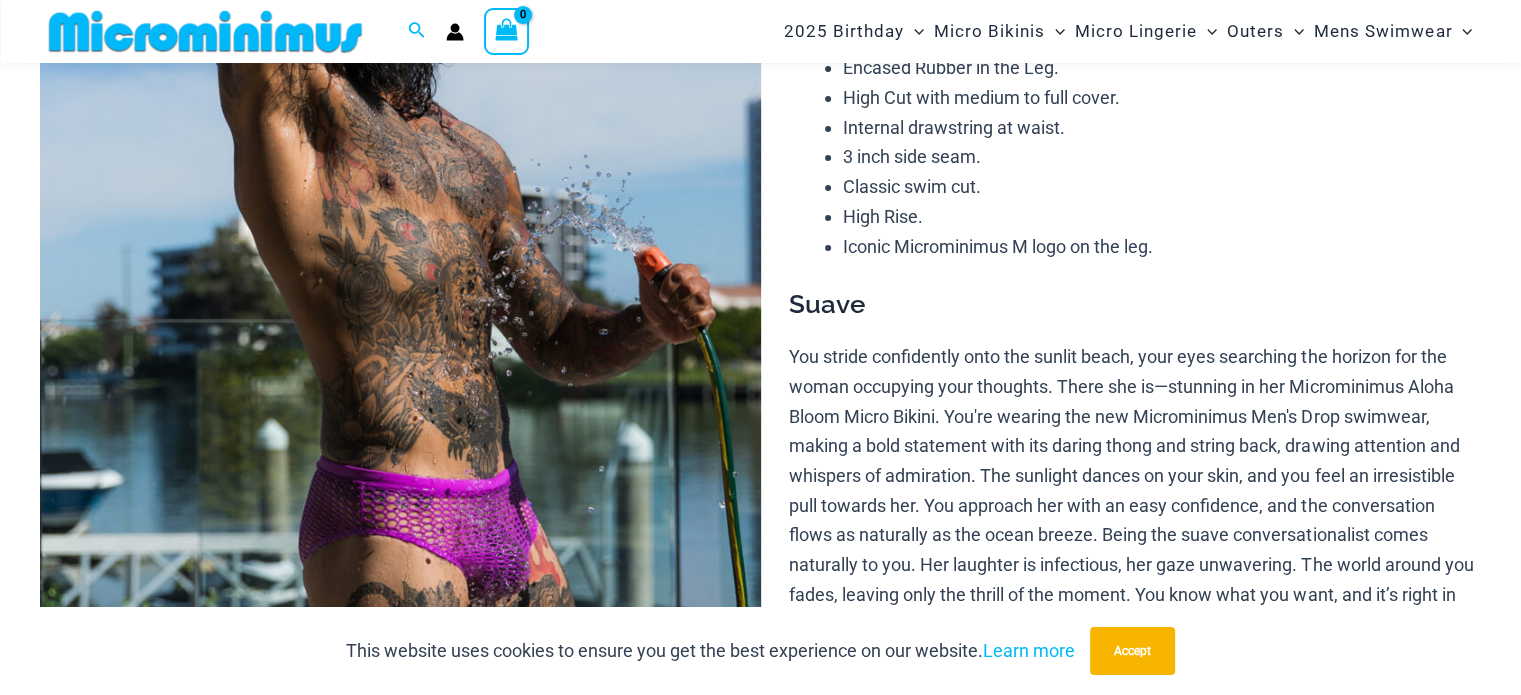scroll, scrollTop: 0, scrollLeft: 0, axis: both 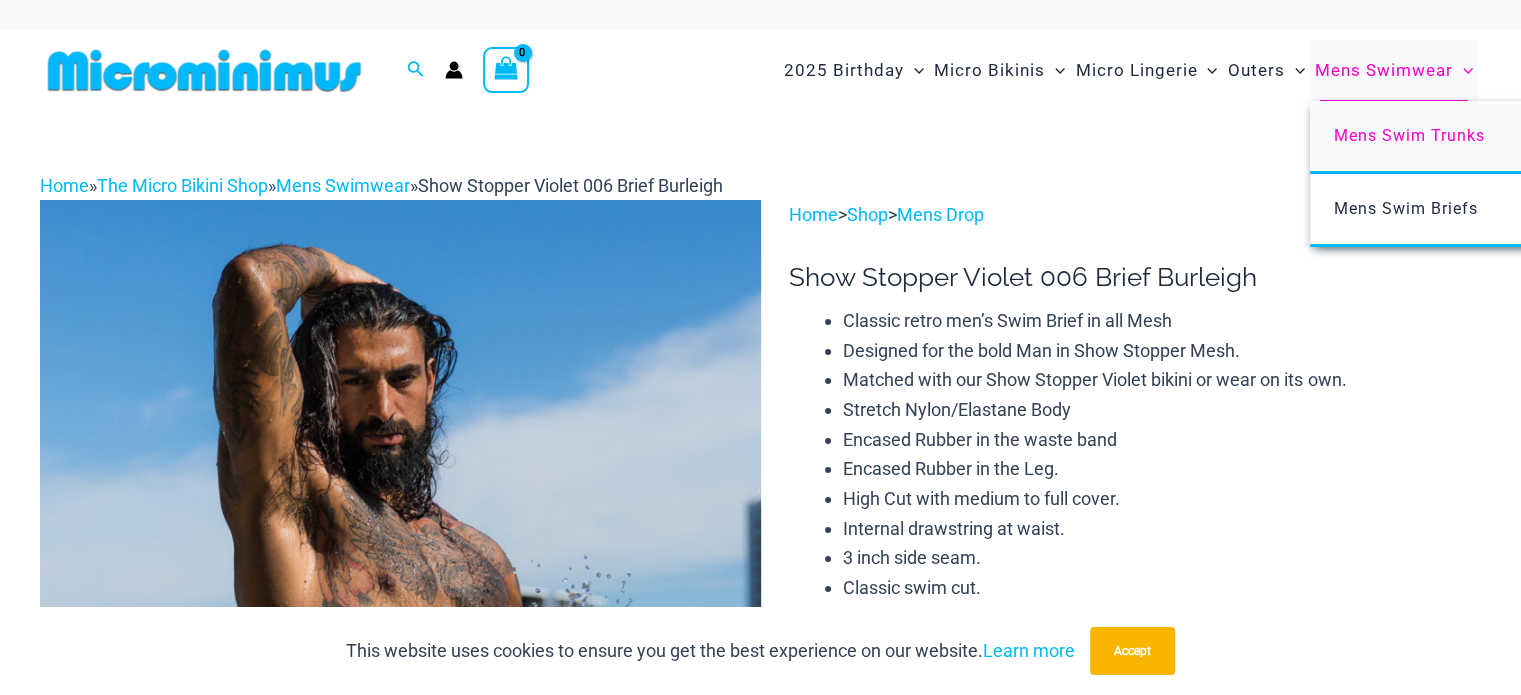click on "Mens Swim Trunks" at bounding box center (1409, 135) 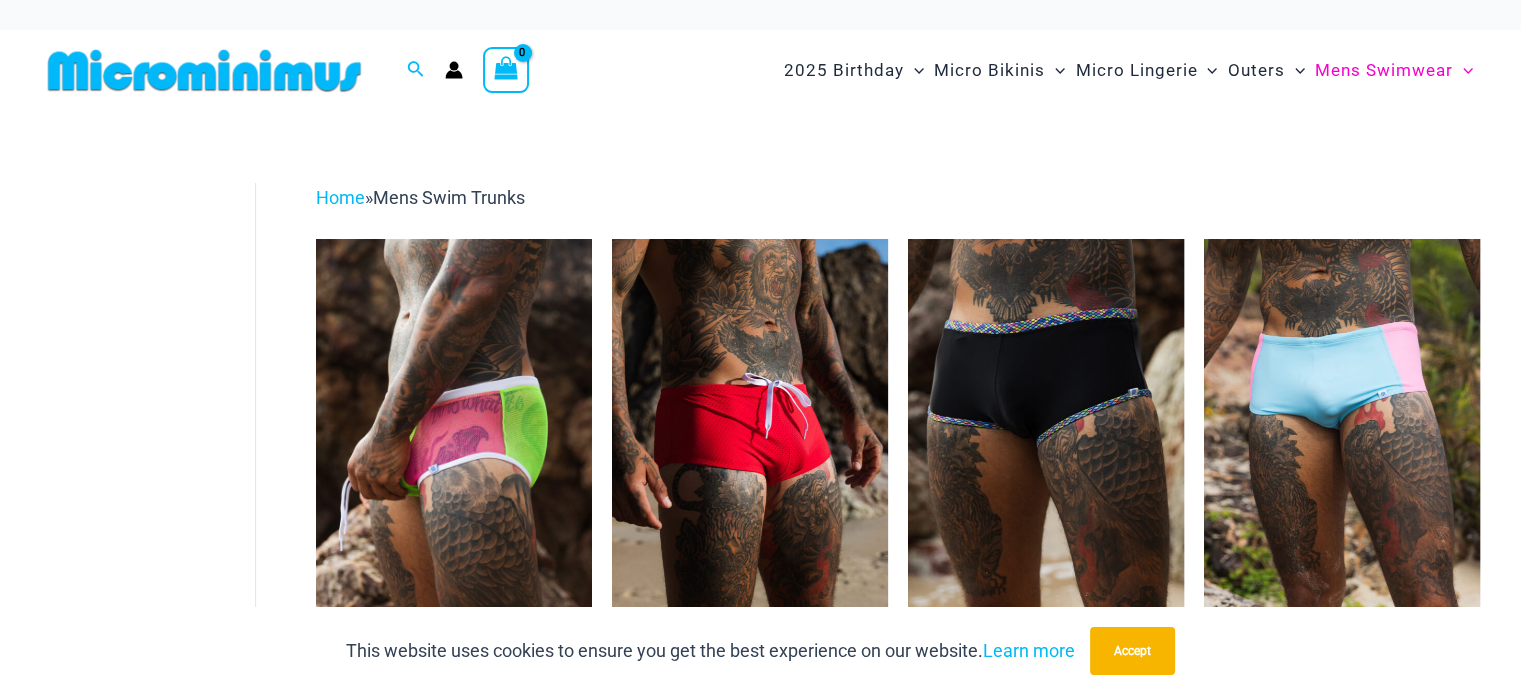 scroll, scrollTop: 0, scrollLeft: 0, axis: both 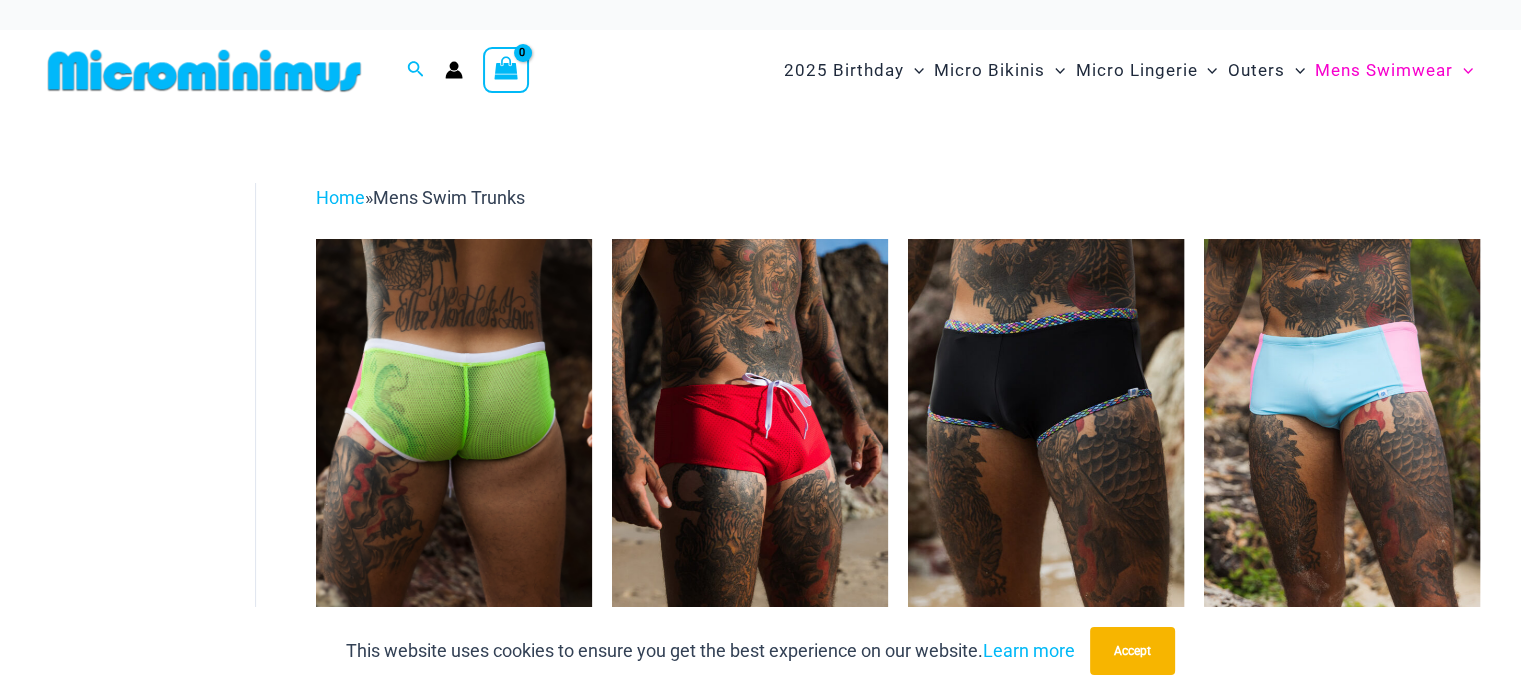 click at bounding box center (454, 446) 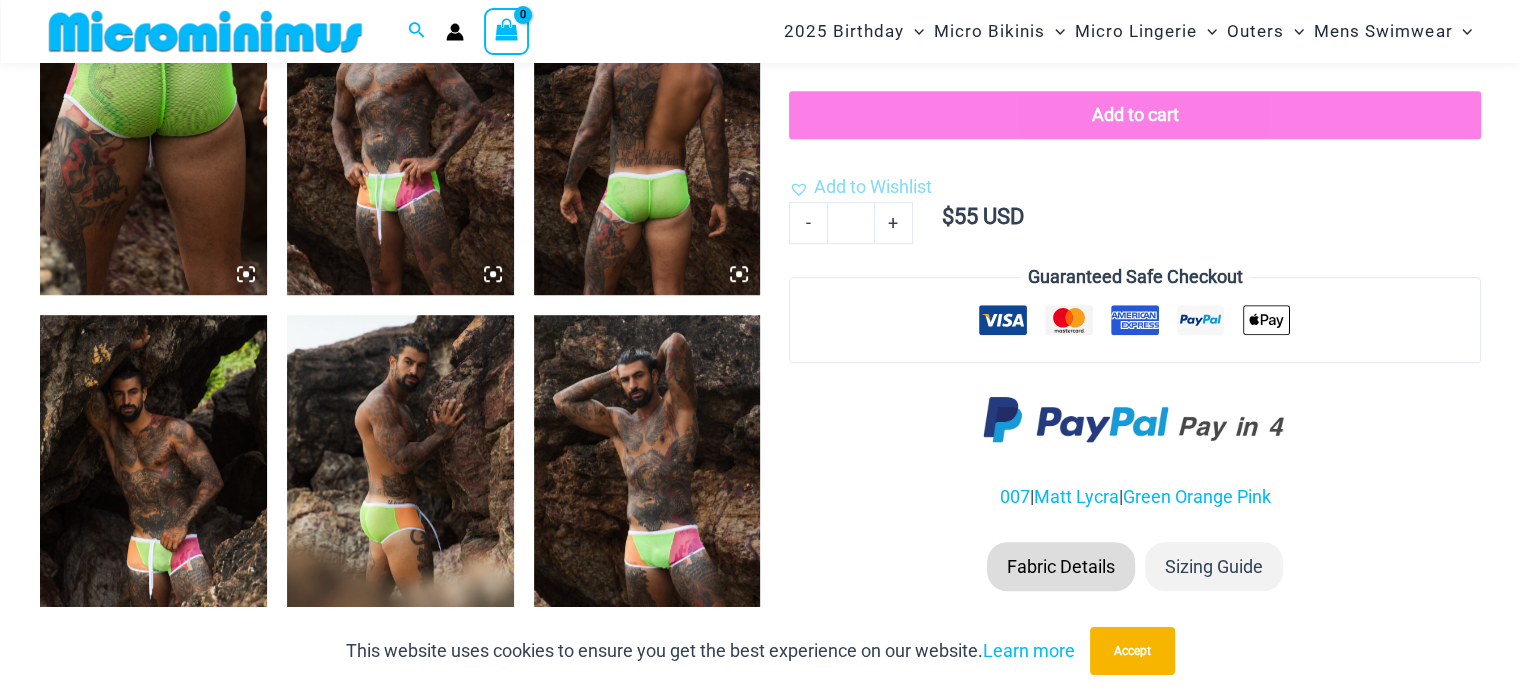 scroll, scrollTop: 1395, scrollLeft: 0, axis: vertical 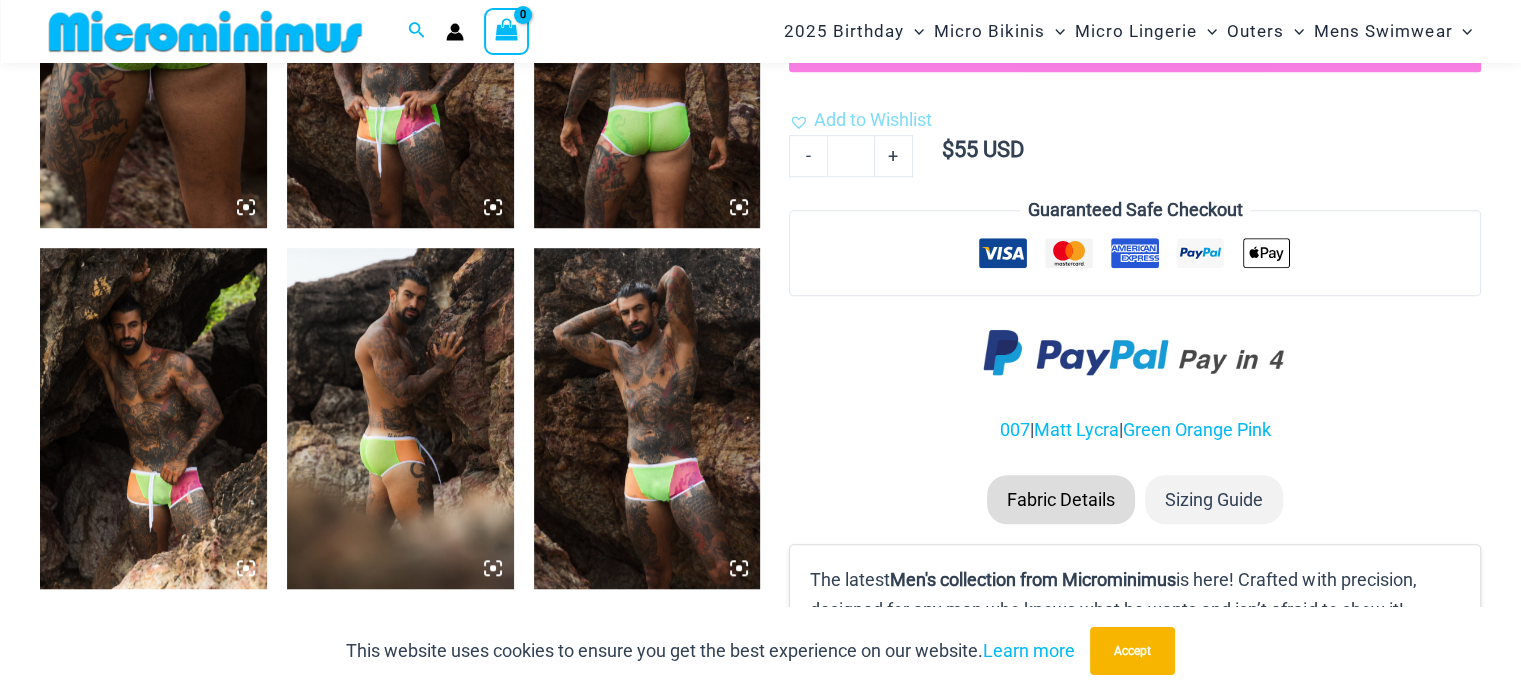 click at bounding box center [647, 418] 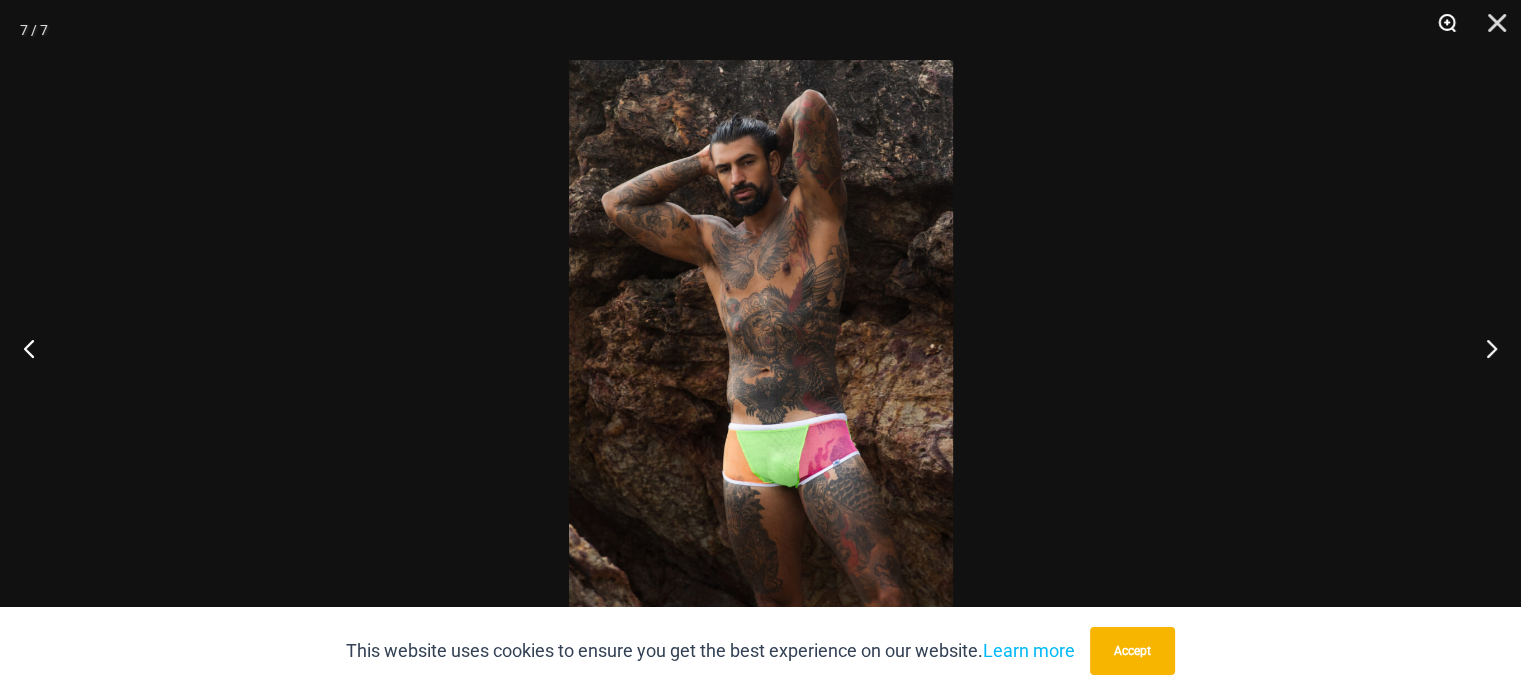 click at bounding box center [1440, 30] 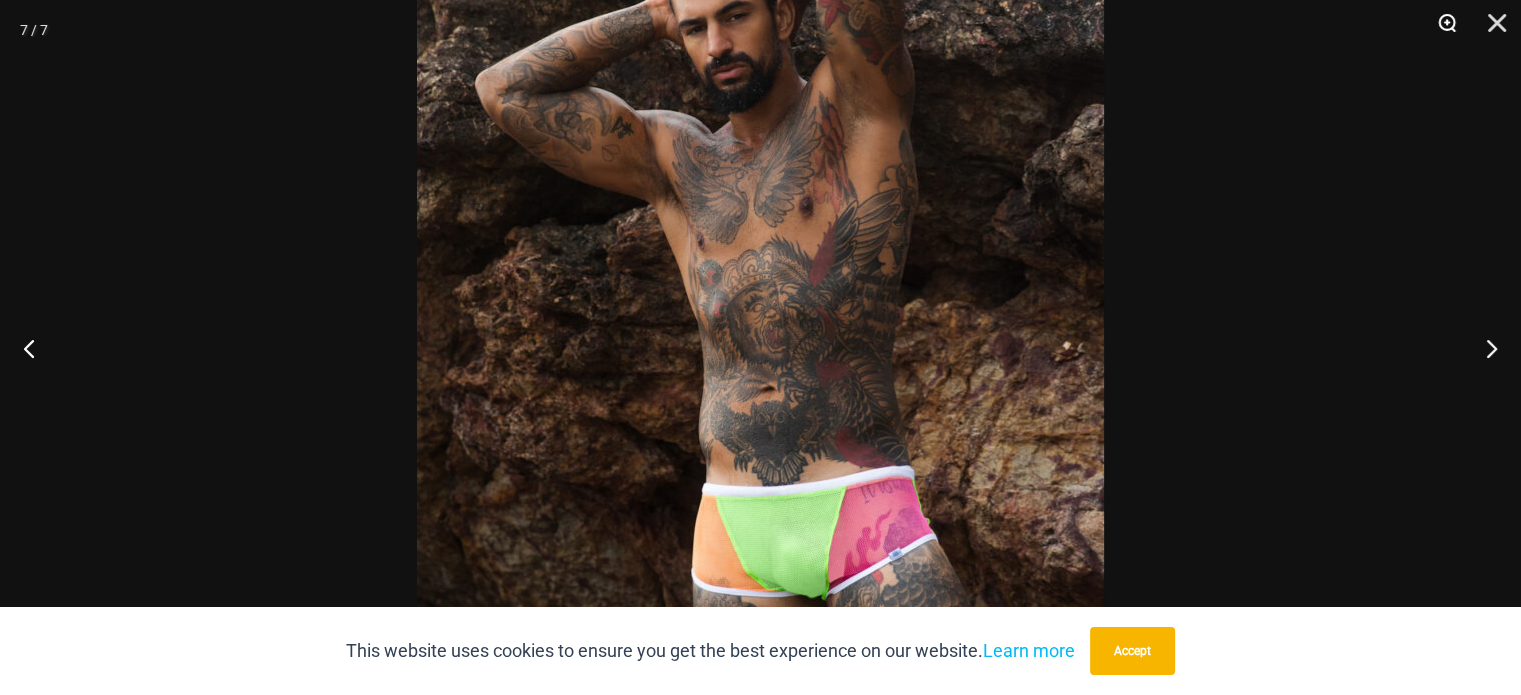 click at bounding box center [1440, 30] 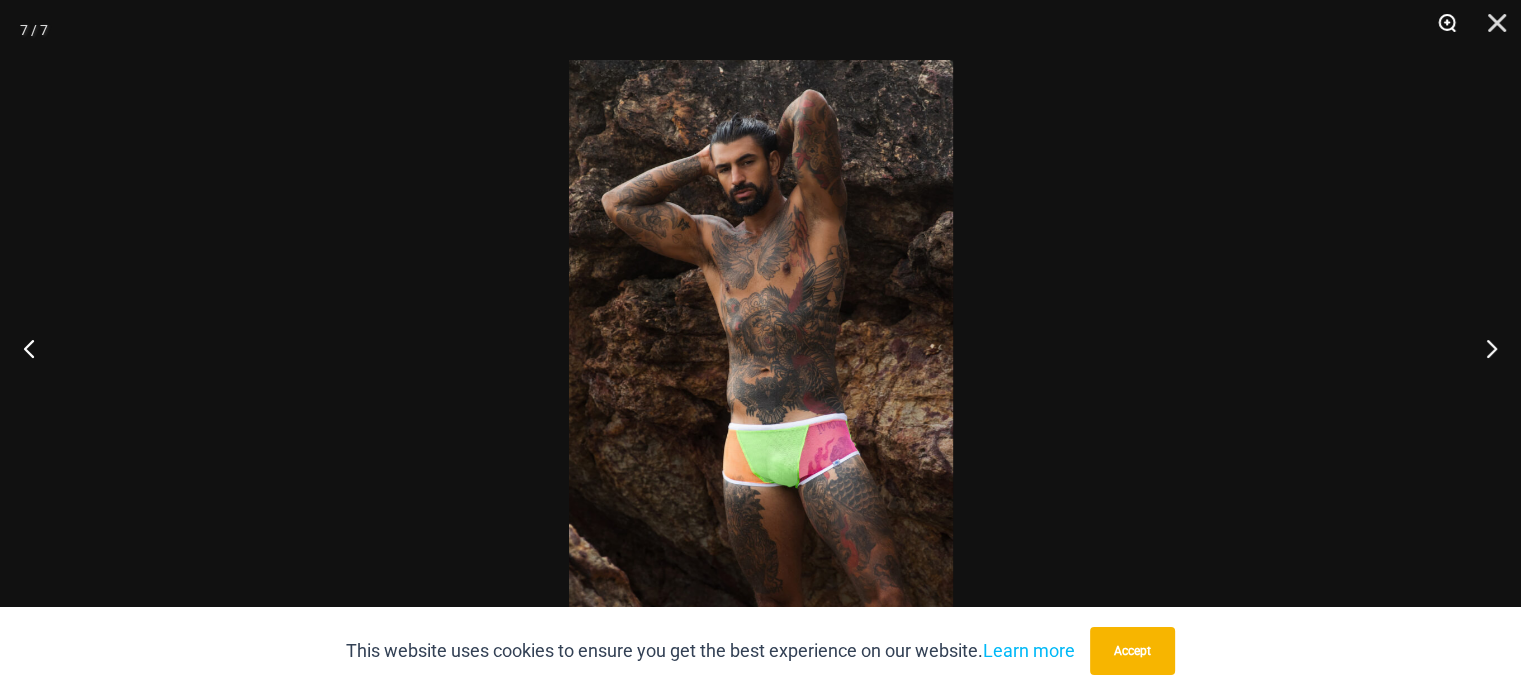 click at bounding box center [1440, 30] 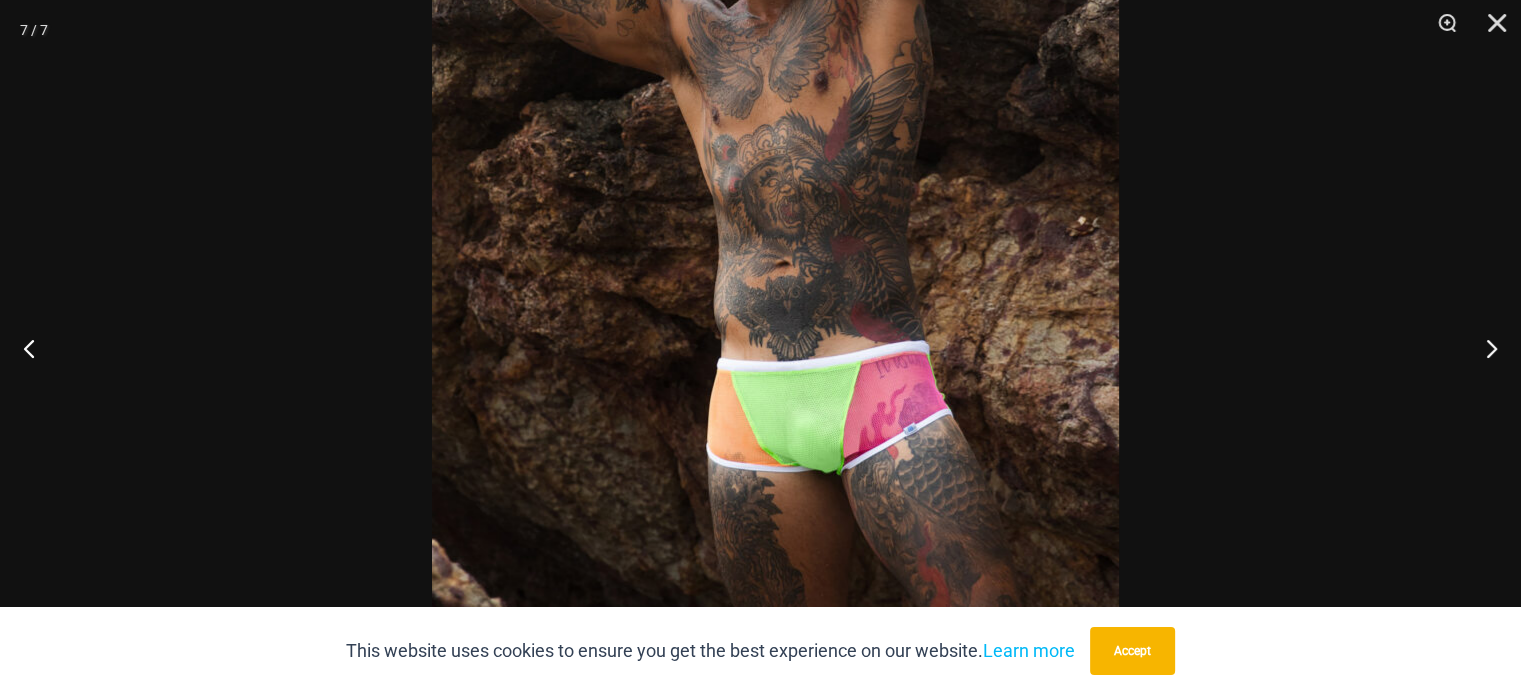 click at bounding box center [775, 223] 